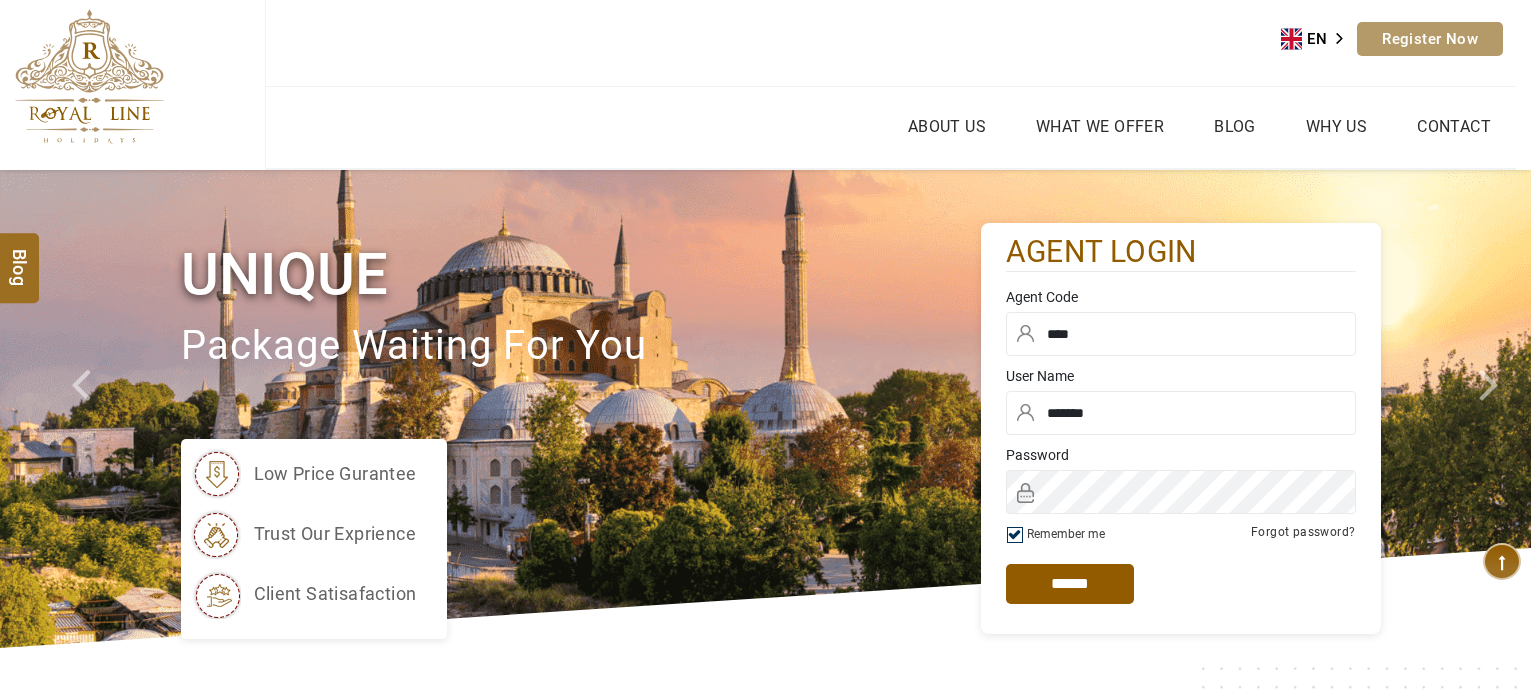 scroll, scrollTop: 0, scrollLeft: 0, axis: both 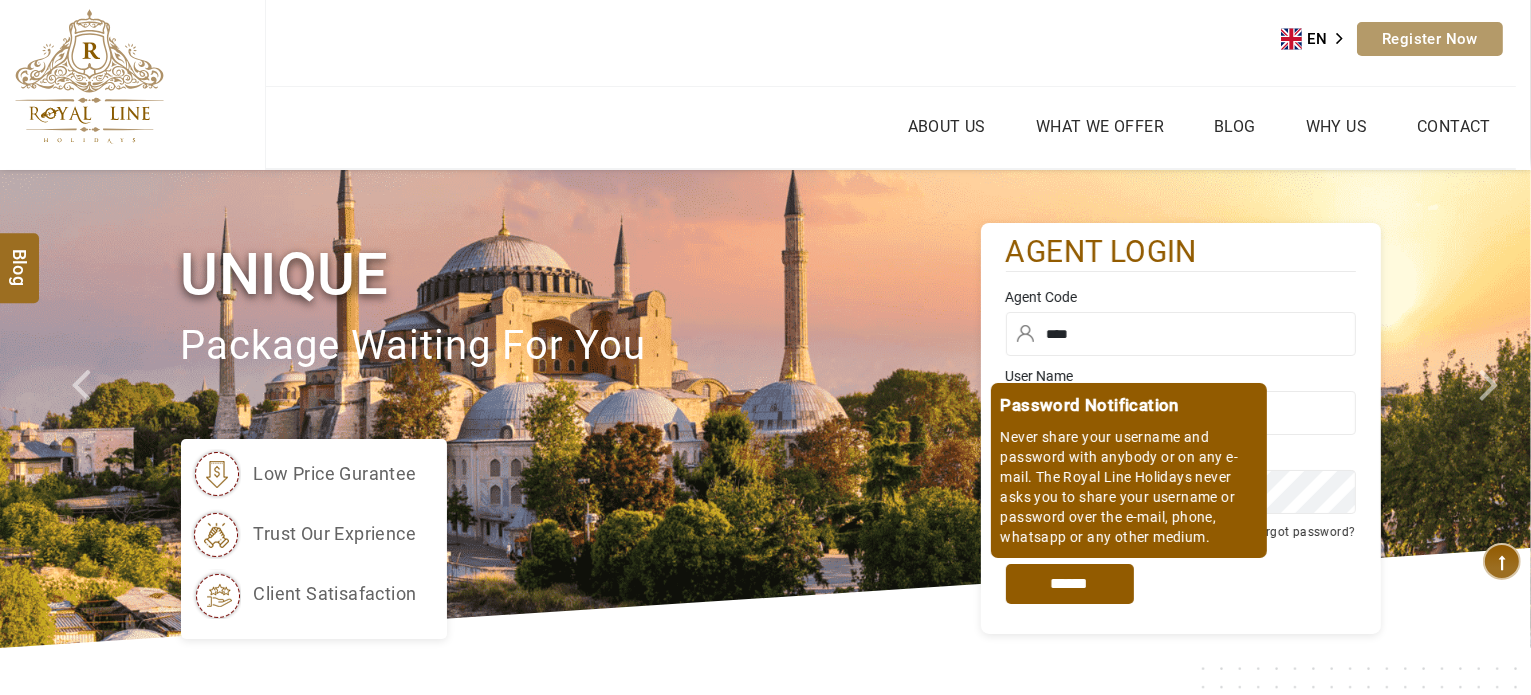 click on "*****" at bounding box center [1070, 584] 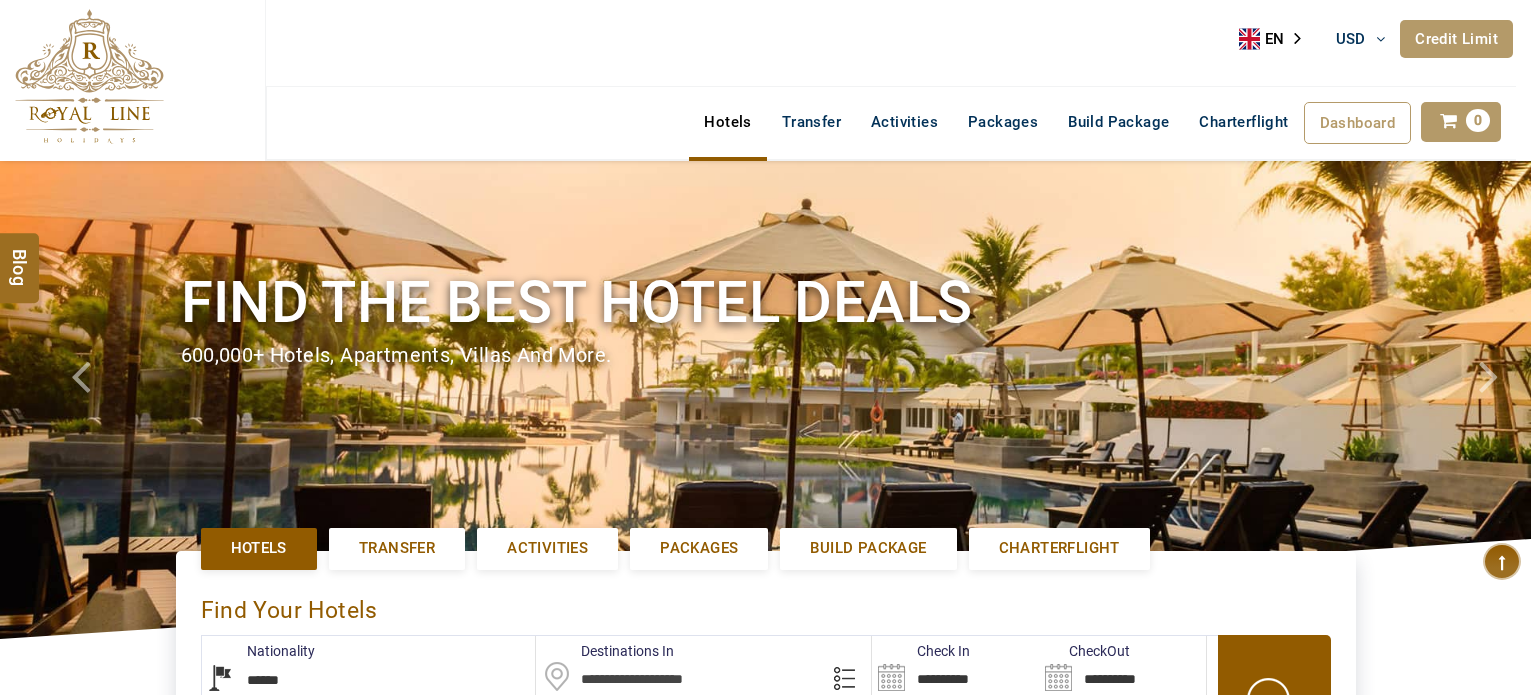 select on "******" 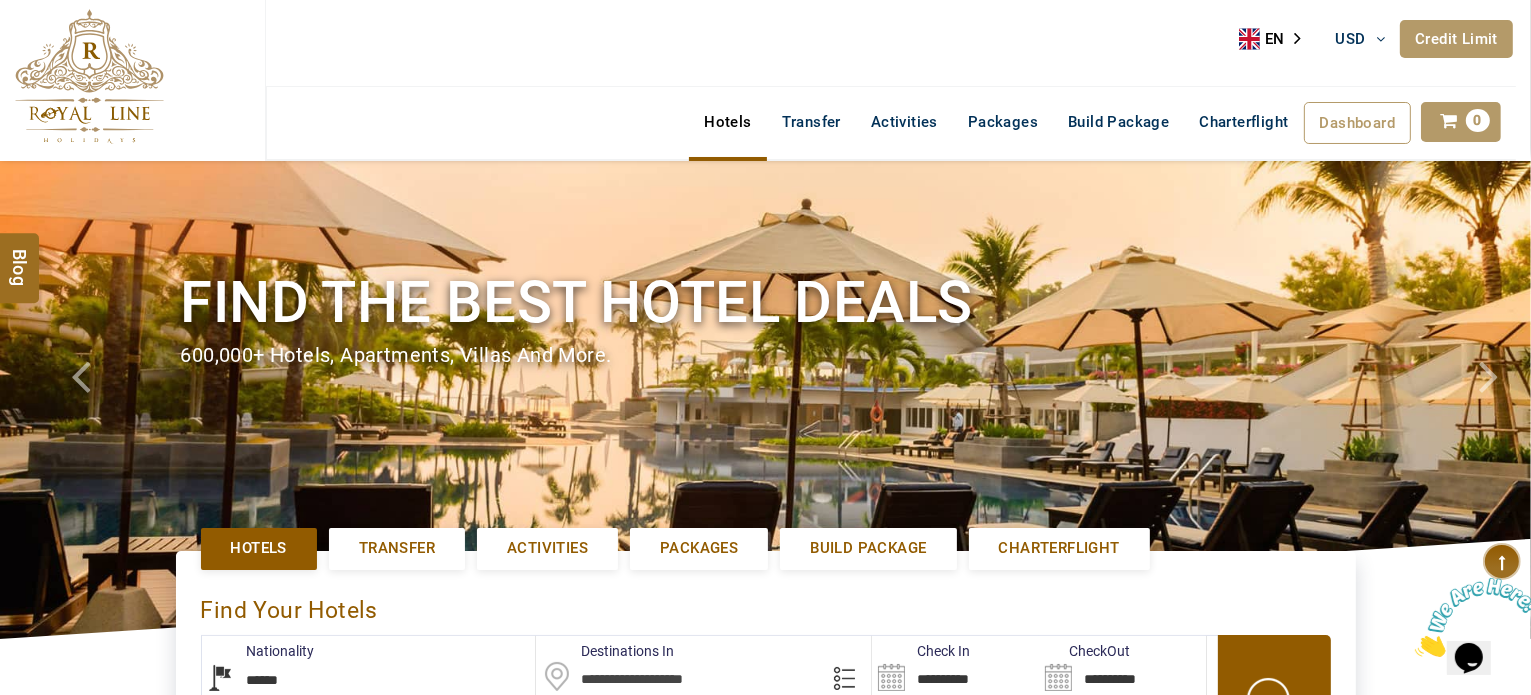 scroll, scrollTop: 0, scrollLeft: 0, axis: both 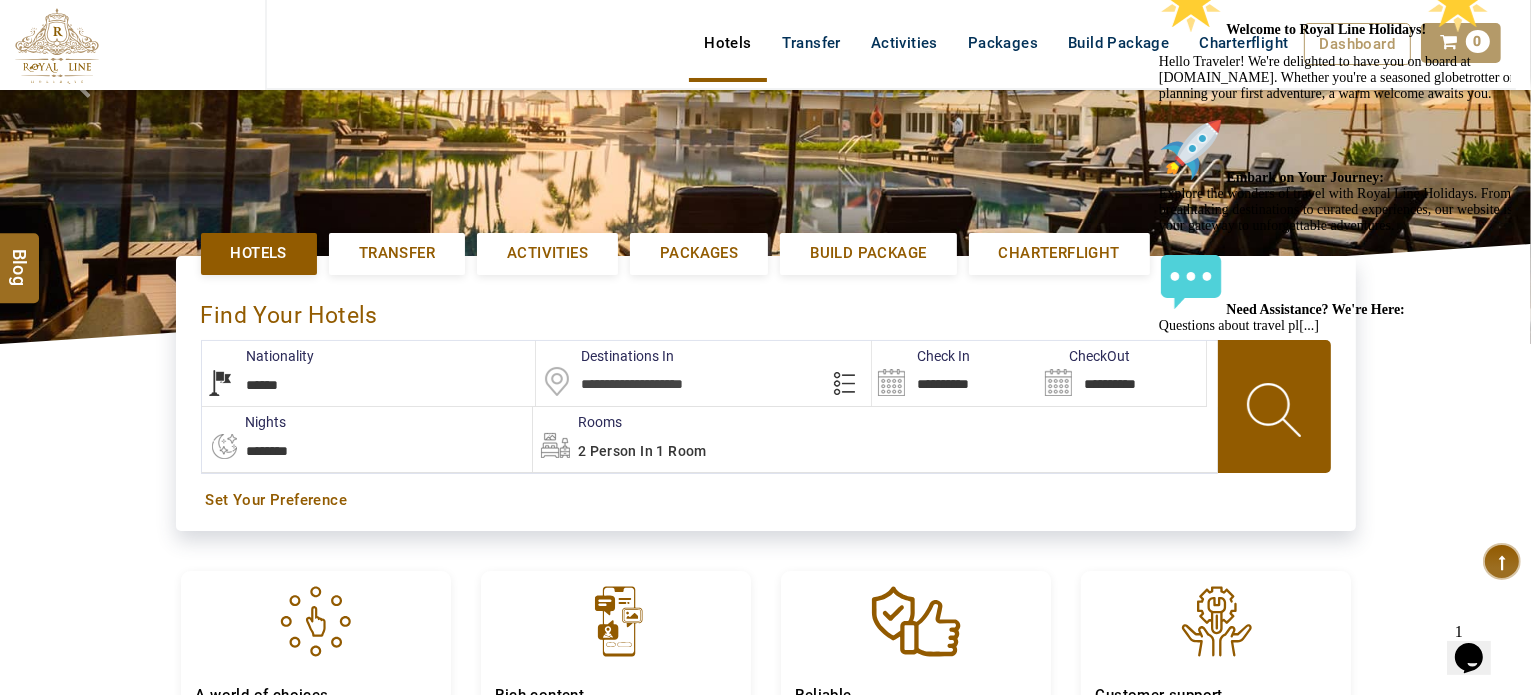 click at bounding box center (703, 373) 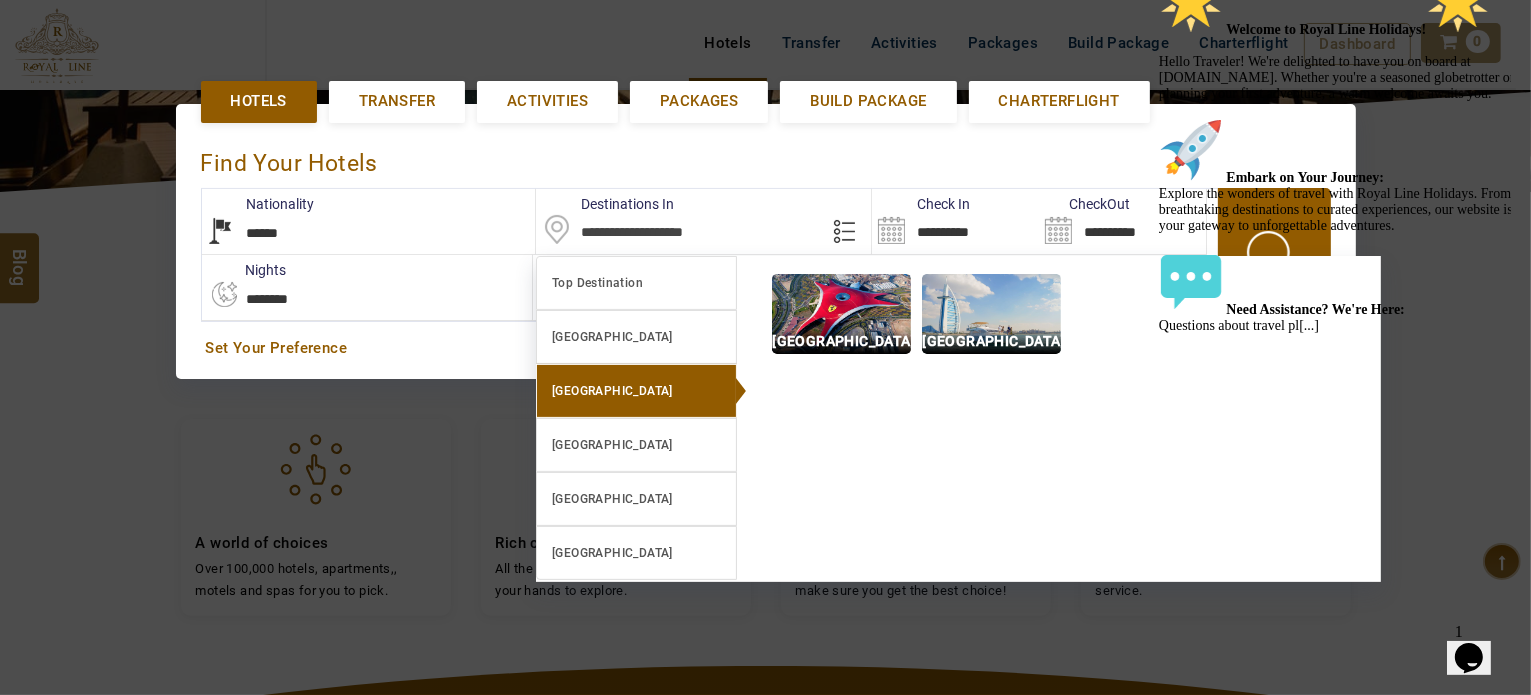 scroll, scrollTop: 460, scrollLeft: 0, axis: vertical 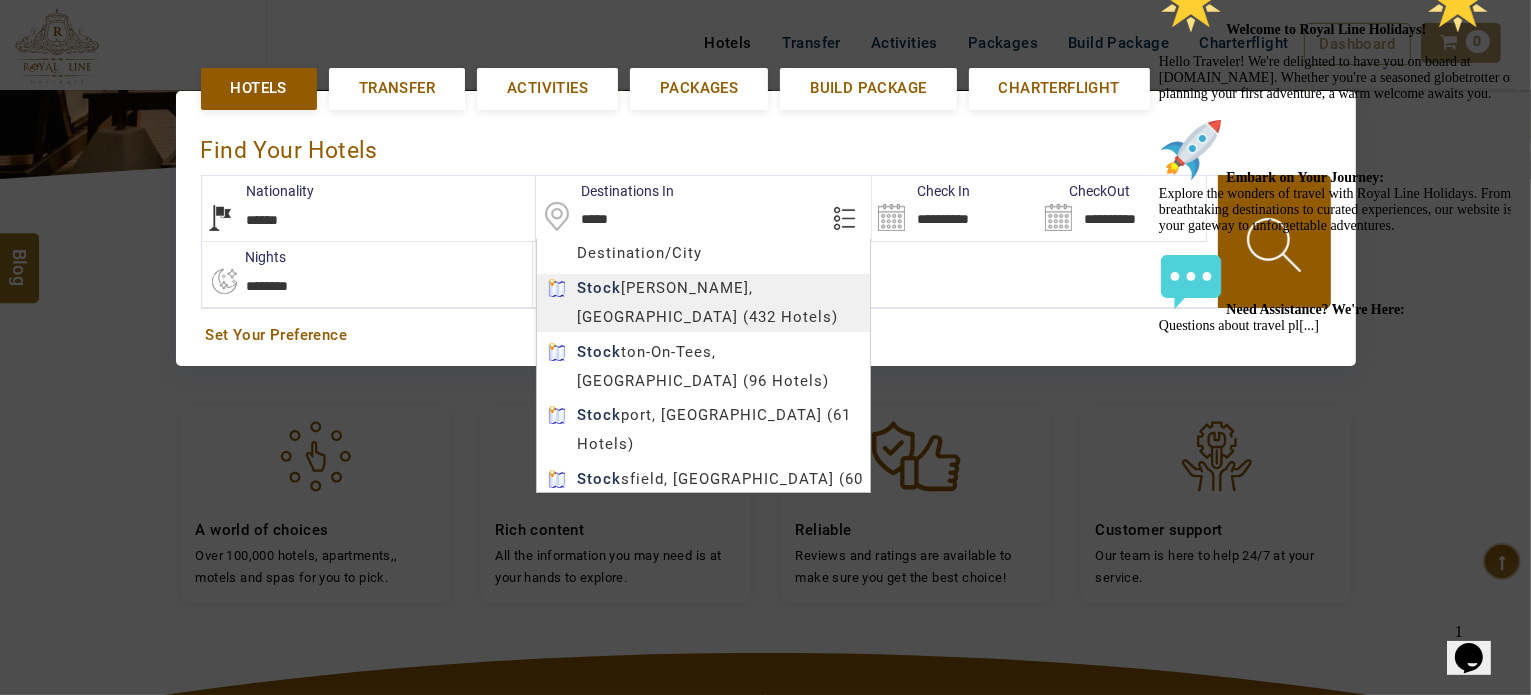 type on "*********" 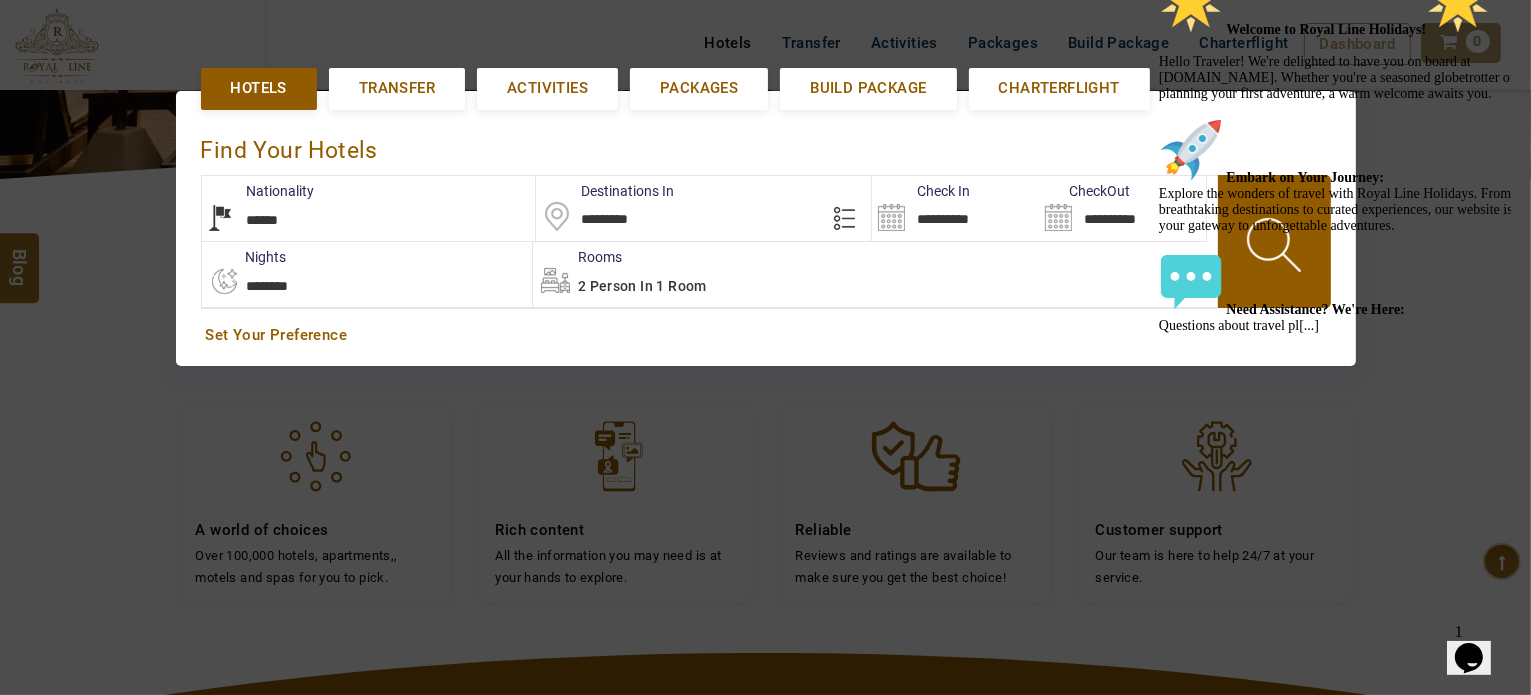 click on "M TRAVEL USD AED  AED EUR  € USD  $ INR  ₹ THB  ฿ IDR  Rp BHD  BHD TRY  ₺ Credit Limit EN HE AR ES PT ZH Helpline
+971 55 344 0168 Register Now +971 55 344 0168 info@royallineholidays.com About Us What we Offer Blog Why Us Contact Hotels  Transfer Activities Packages Build Package Charterflight Dashboard My Profile My Booking My Reports My Quotation Sign Out 0 Points Redeem Now To Redeem 21682 Points Future Points  404   Points Credit Limit Credit Limit USD 10000.00 70% Complete Used USD 1542.01 Available USD 8457.99 Setting  Looks like you haven't added anything to your cart yet Countinue Shopping ****** Please Wait.. Blog demo
Remember me Forgot
password? LOG IN Don't have an account?   Register Now My Booking View/ Print/Cancel Your Booking without Signing in Submit demo
In A Few Moment, You Will Be Celebrating Best Hotel options galore ! Check In   CheckOut Rooms Rooms Please Wait Find the best hotel deals 600,000+ hotels, apartments, villas and more. ******" at bounding box center (765, 358) 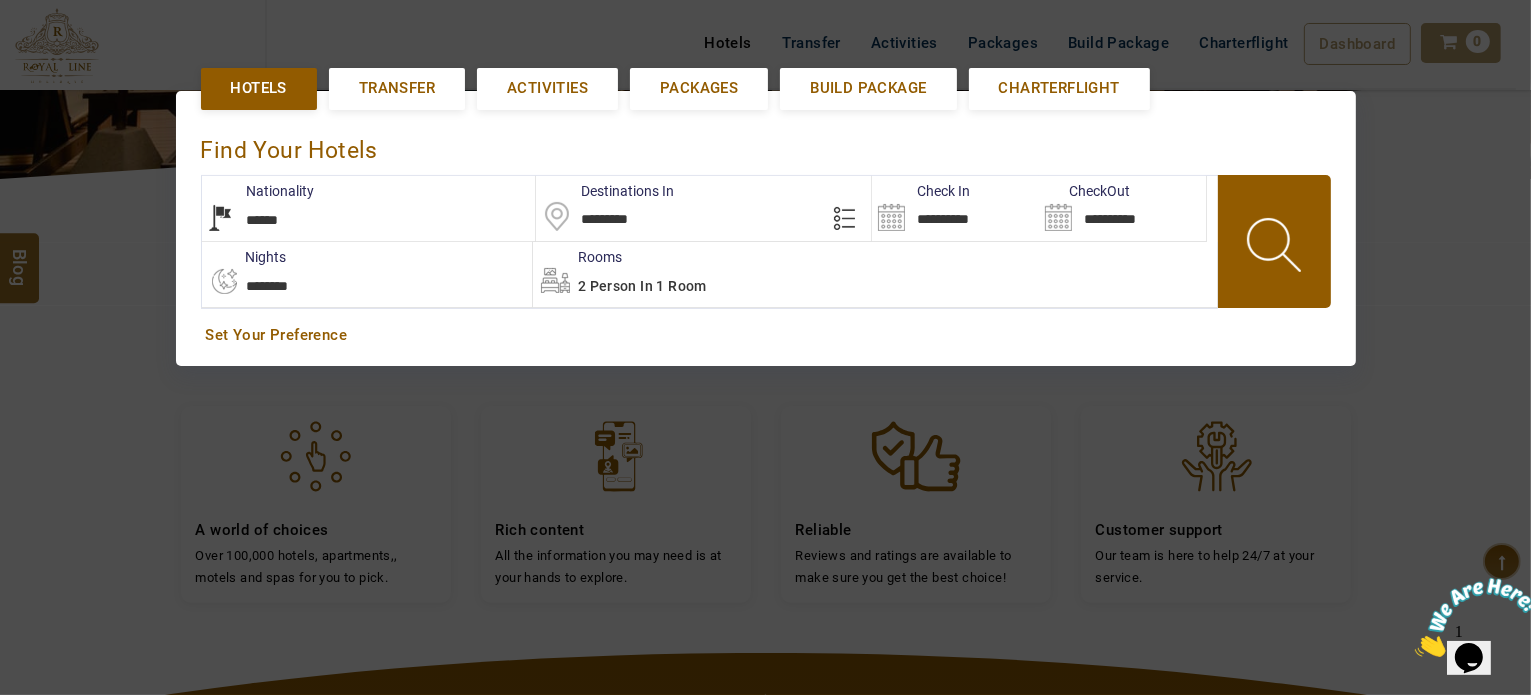click at bounding box center (1276, 248) 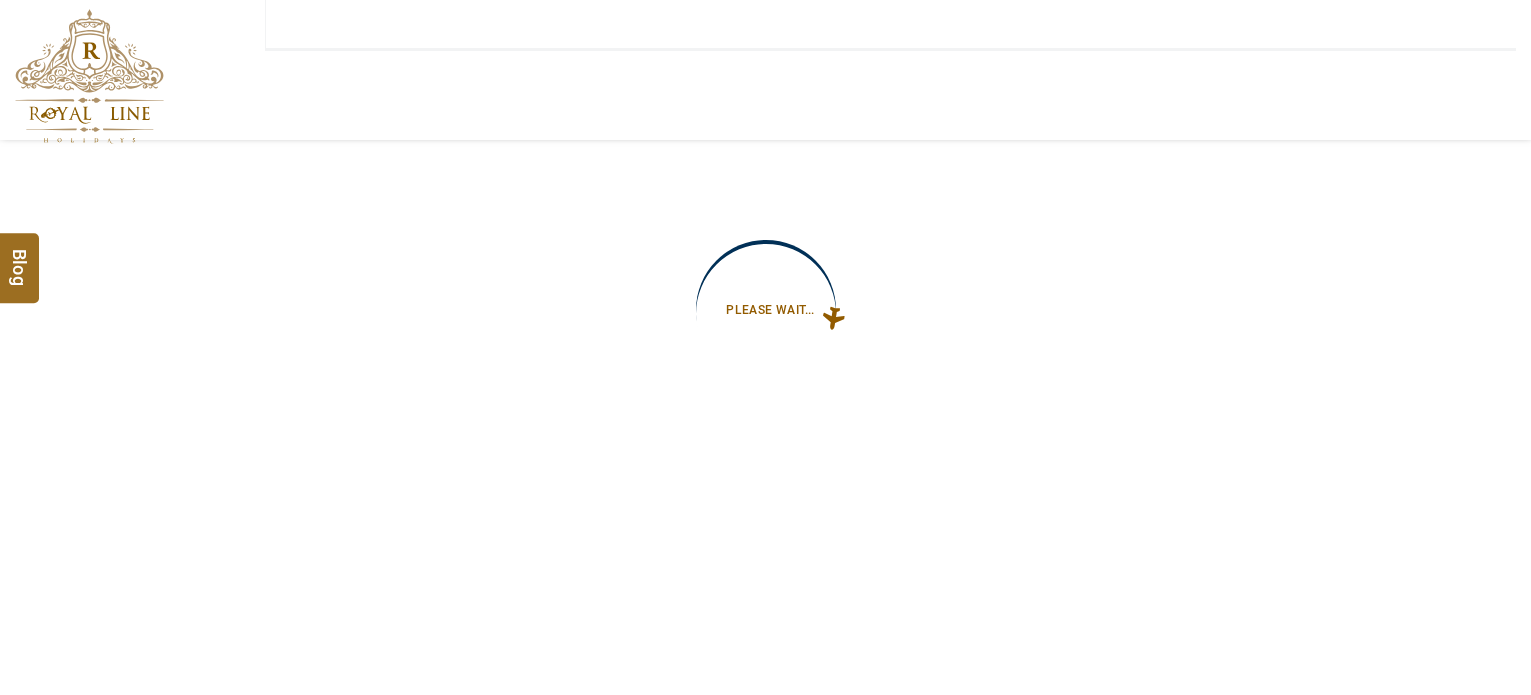 scroll, scrollTop: 0, scrollLeft: 0, axis: both 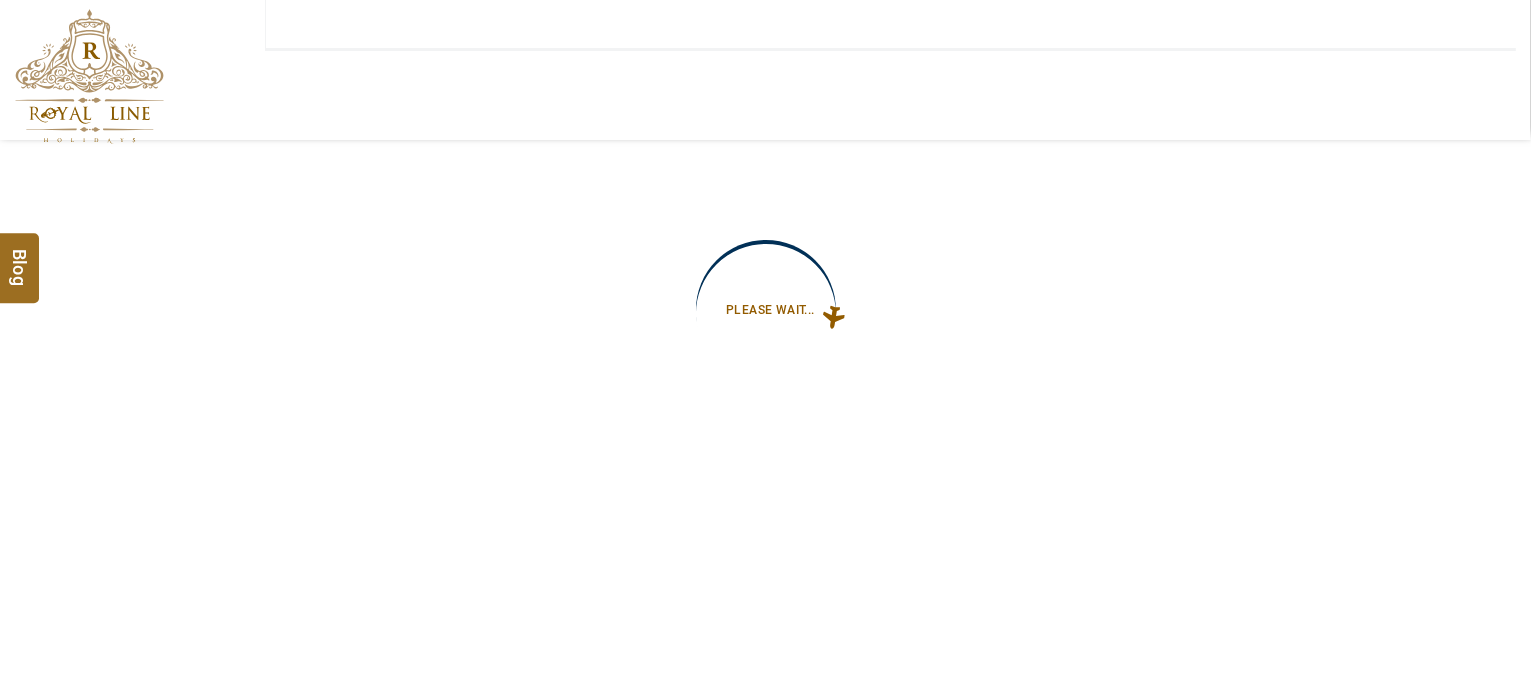 type on "**********" 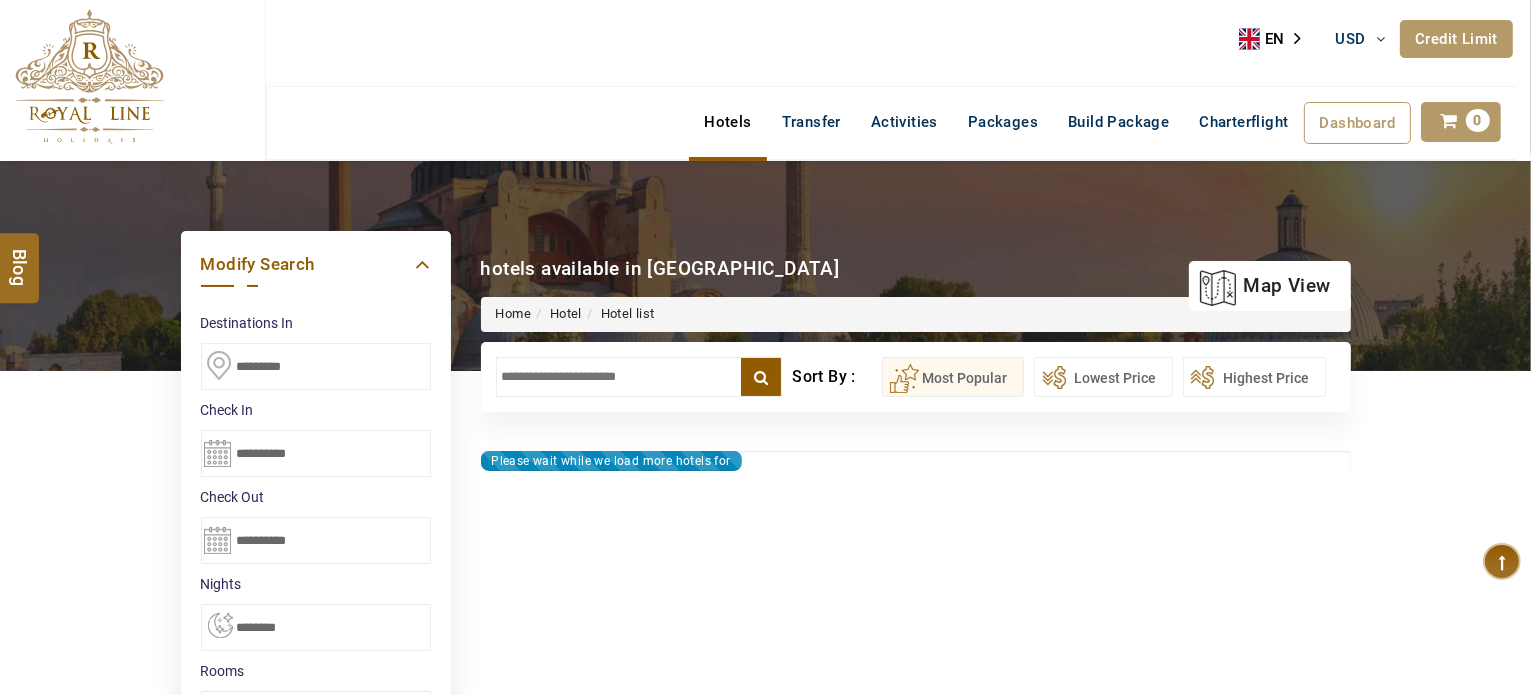 type on "**********" 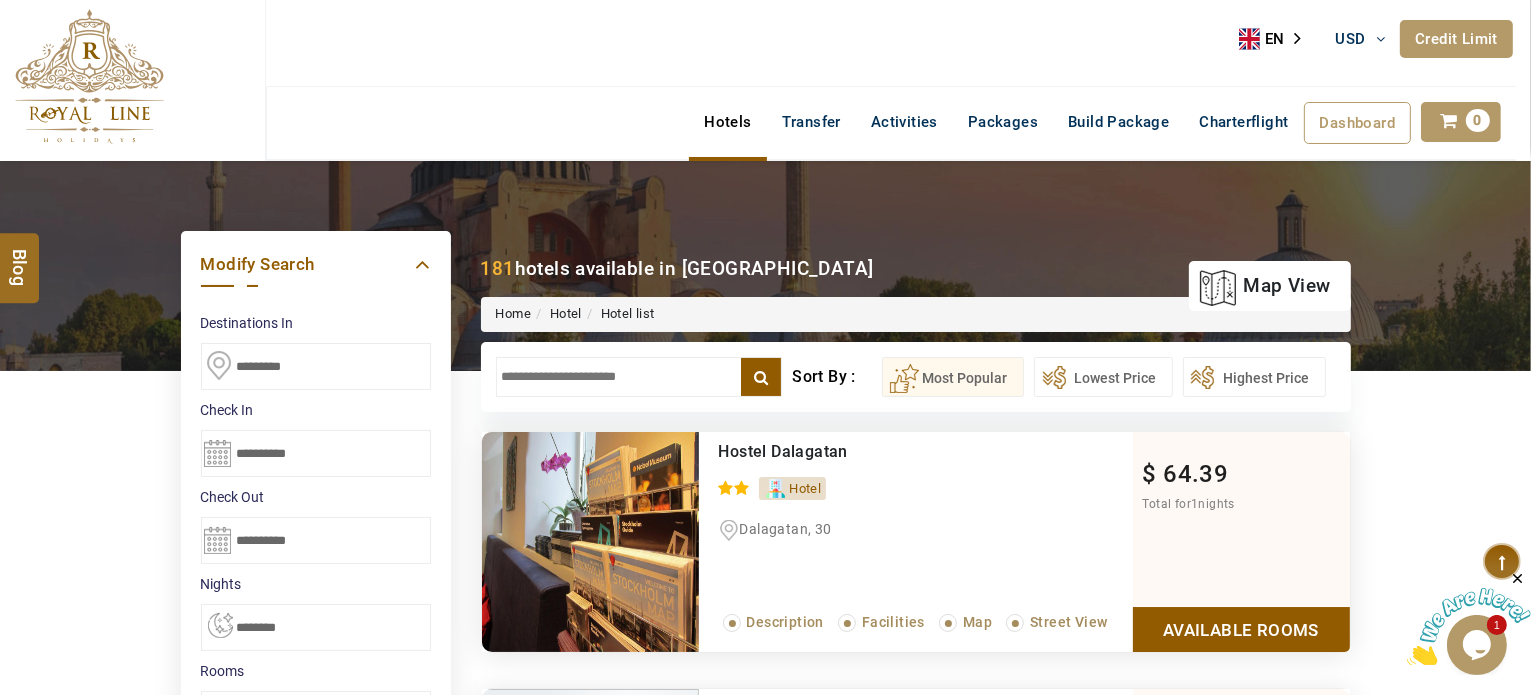 scroll, scrollTop: 0, scrollLeft: 0, axis: both 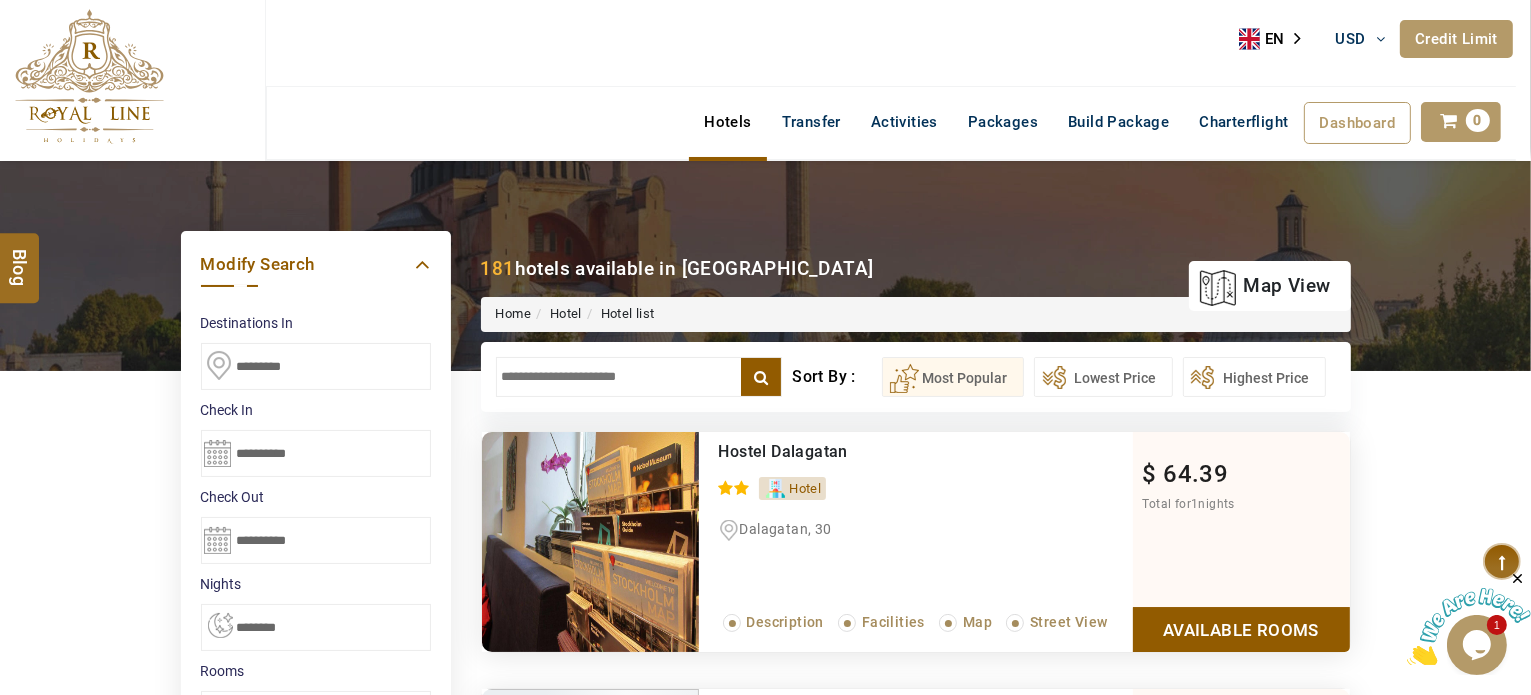 click at bounding box center [639, 377] 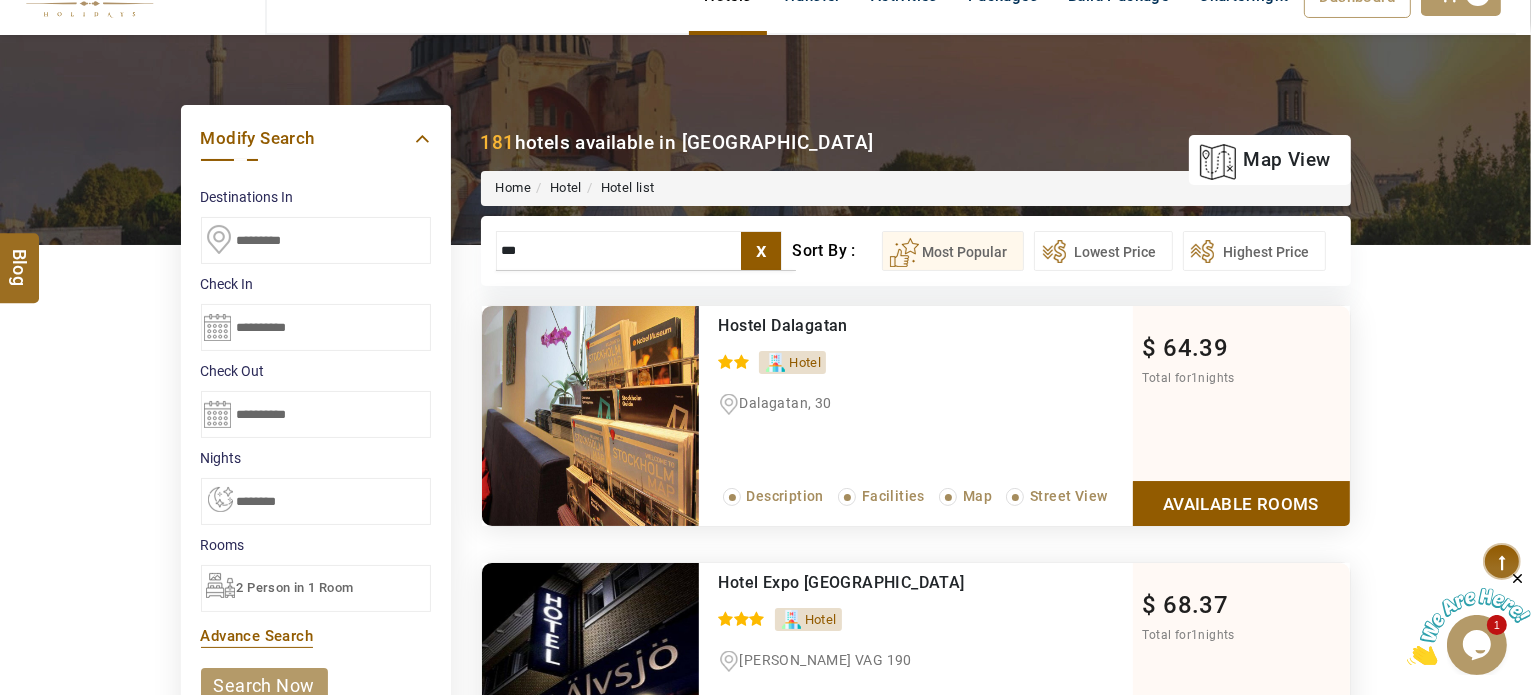 scroll, scrollTop: 111, scrollLeft: 0, axis: vertical 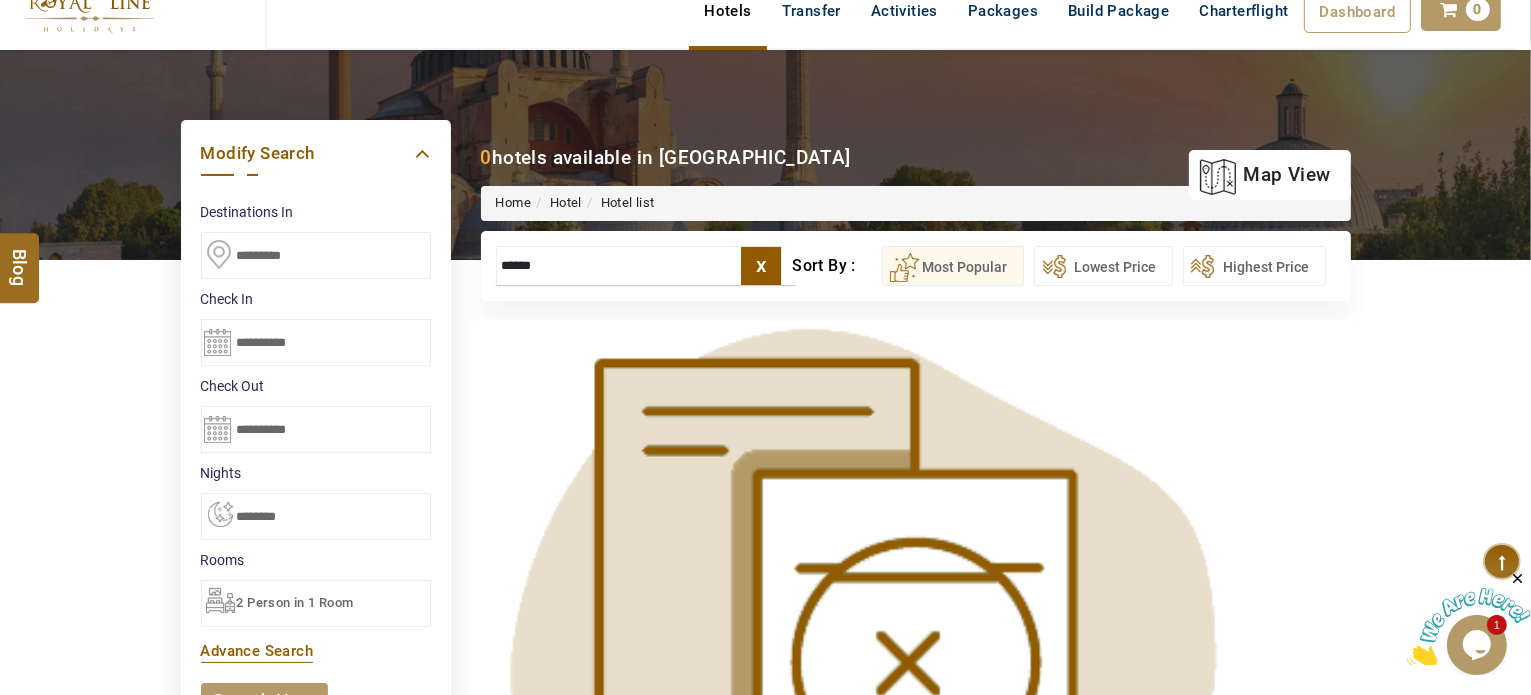 type on "******" 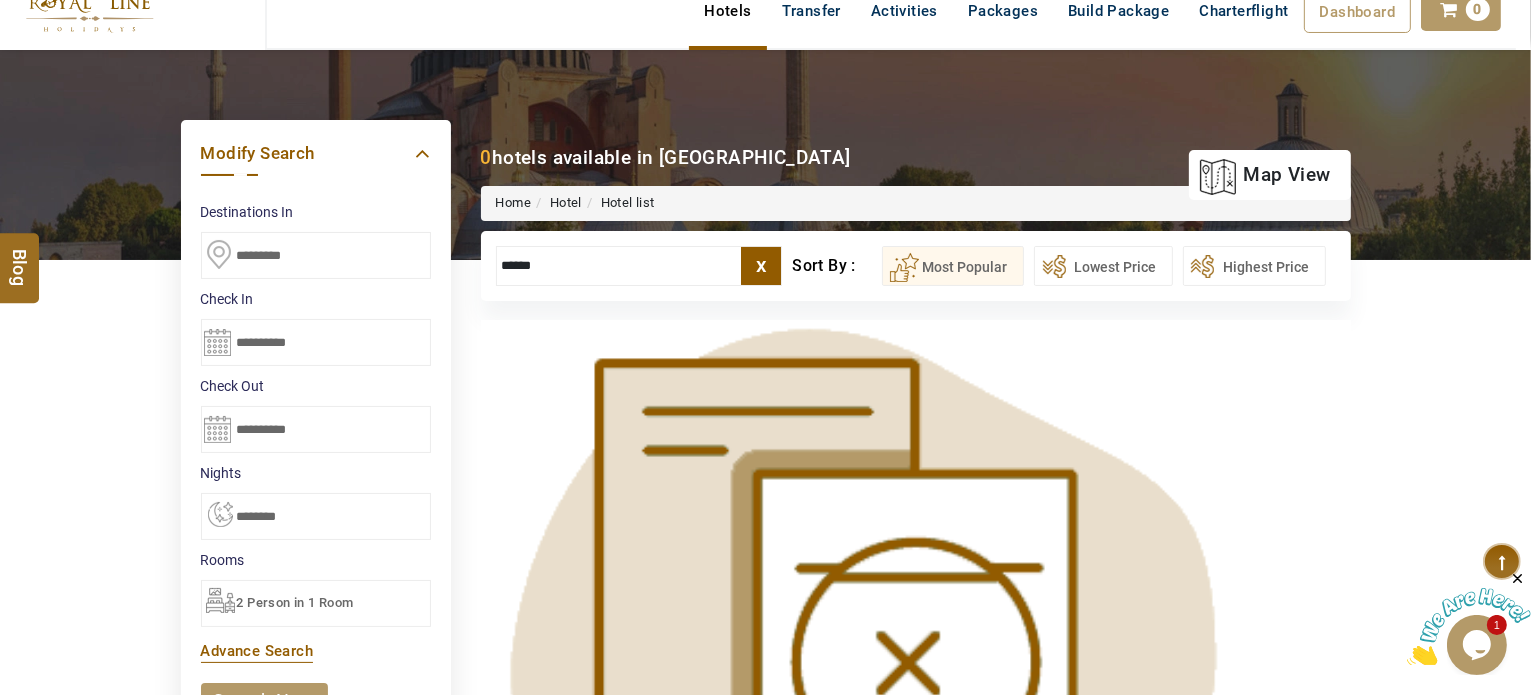 click on "*********" at bounding box center [316, 255] 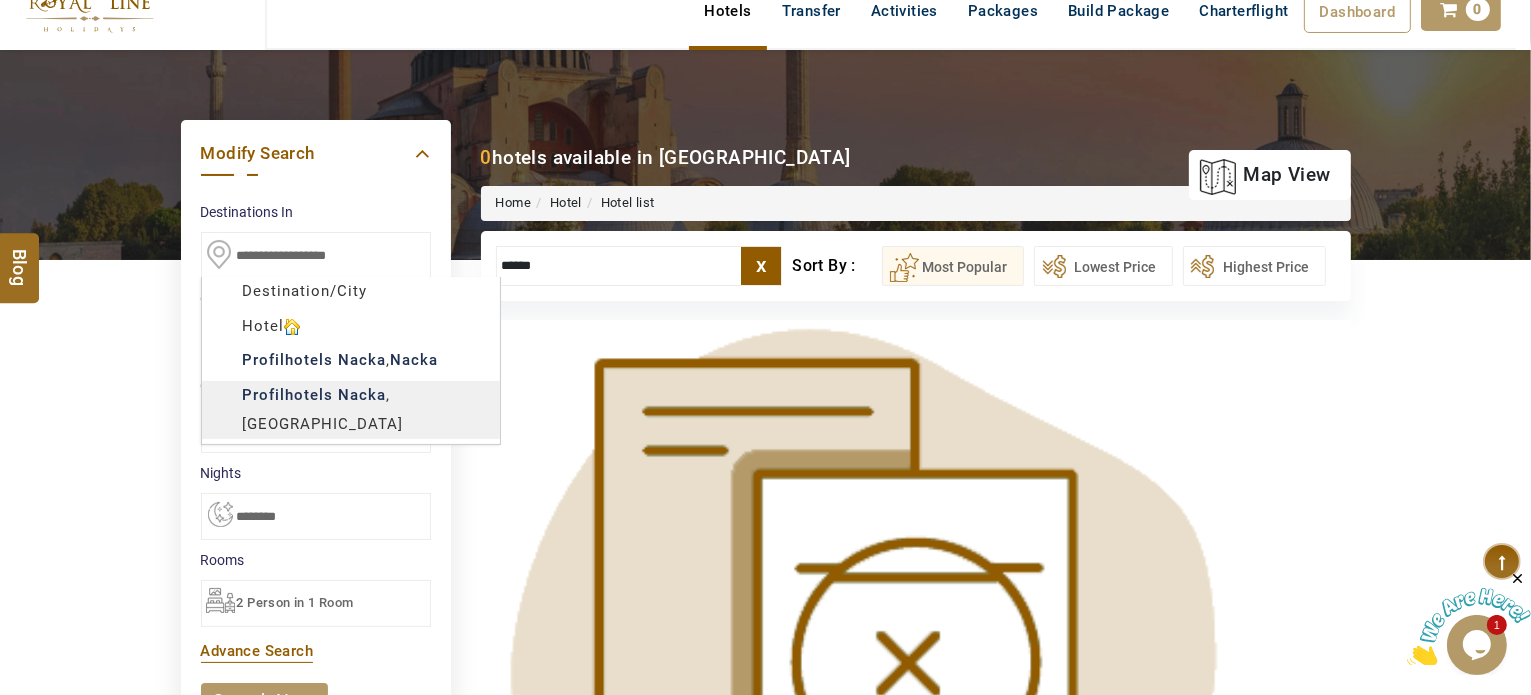 type on "**********" 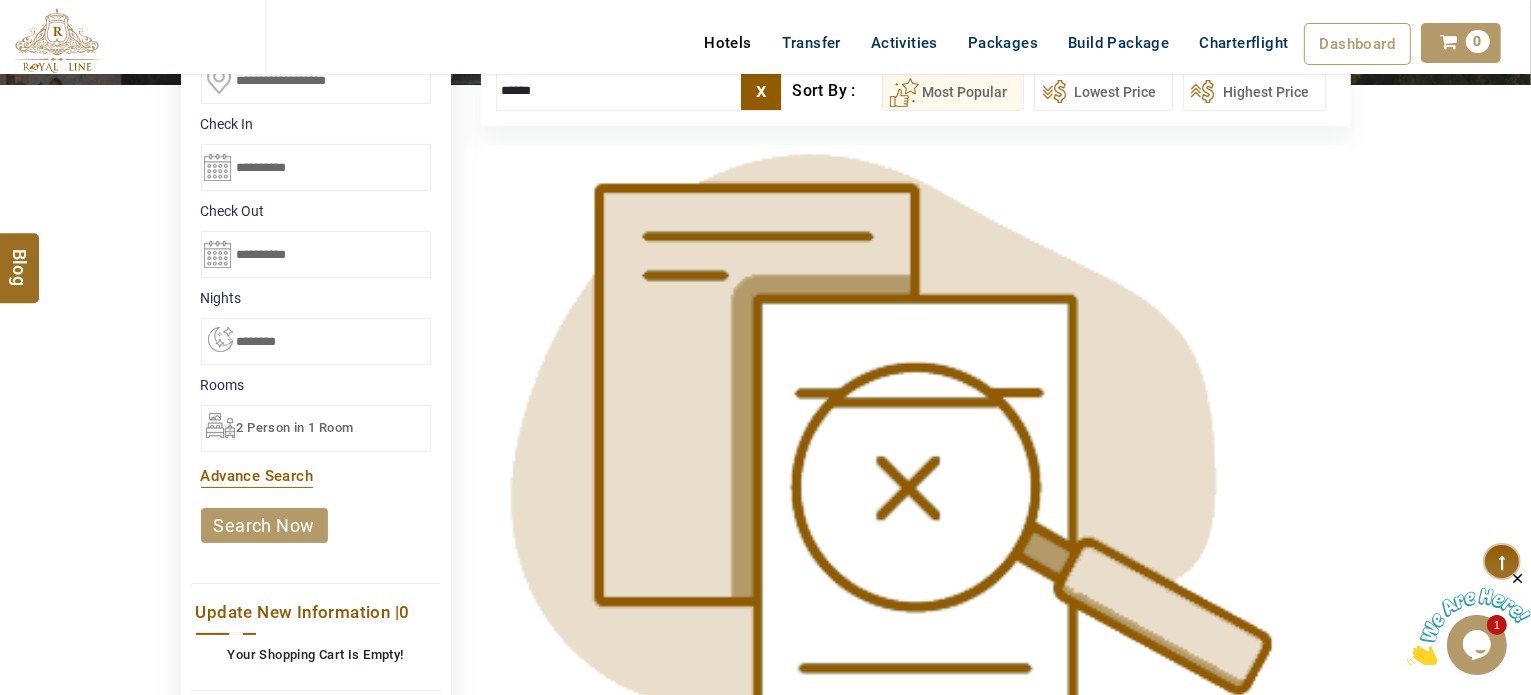 scroll, scrollTop: 288, scrollLeft: 0, axis: vertical 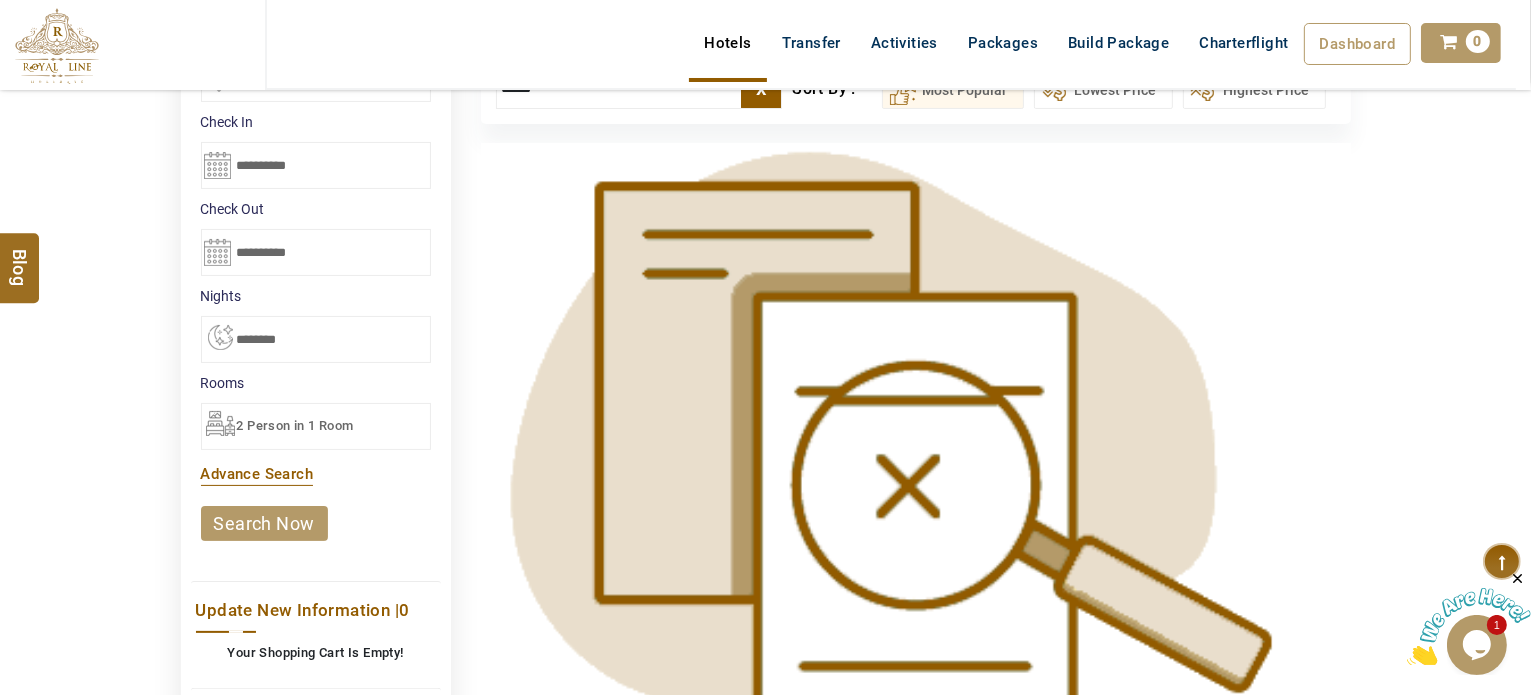 click on "search now" at bounding box center (264, 523) 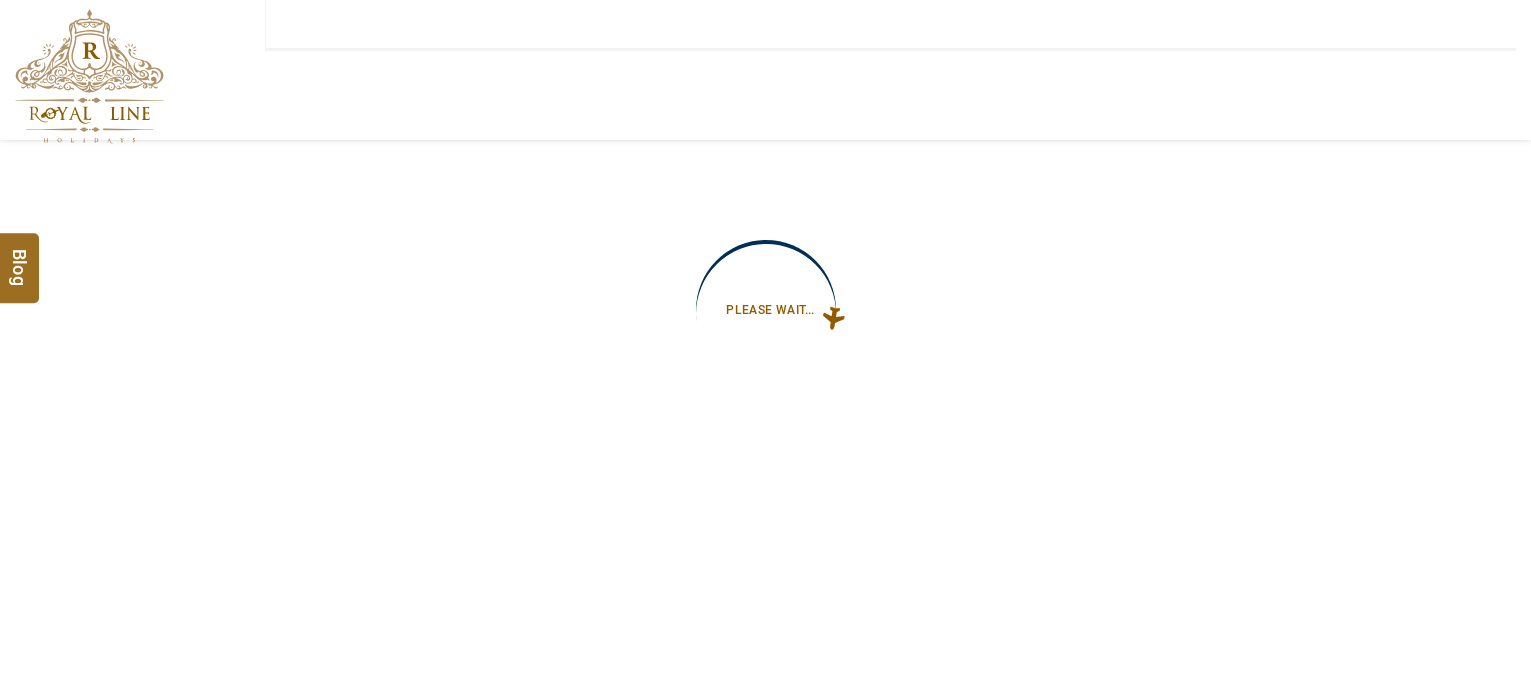 type on "**********" 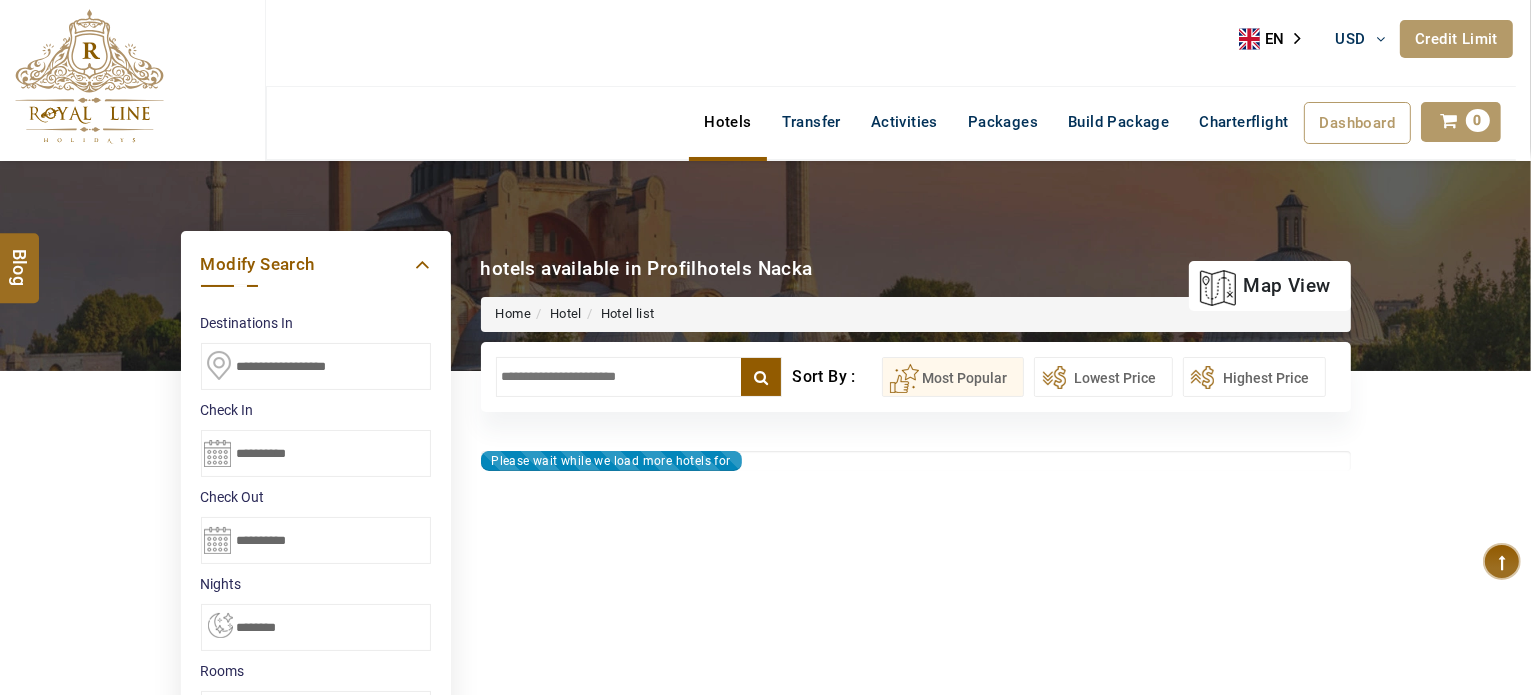 type on "**********" 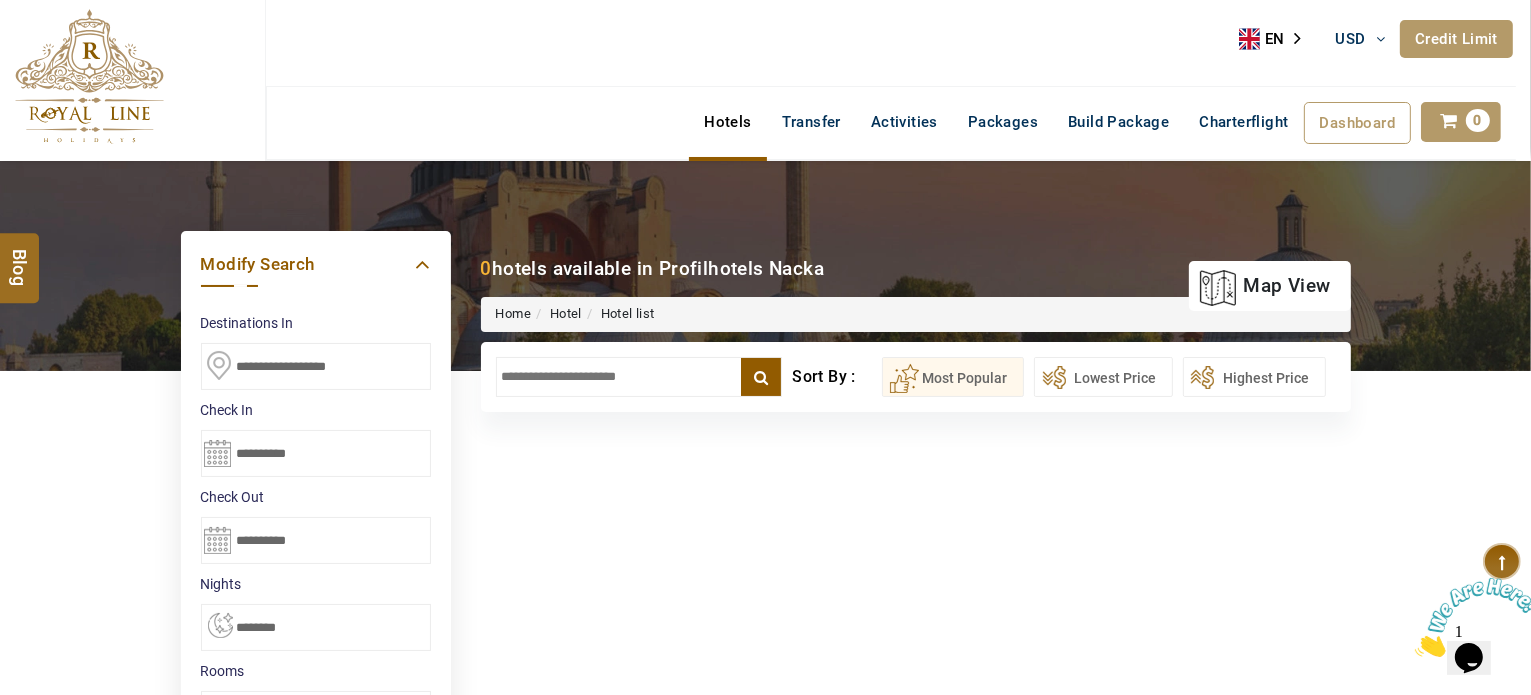 scroll, scrollTop: 0, scrollLeft: 0, axis: both 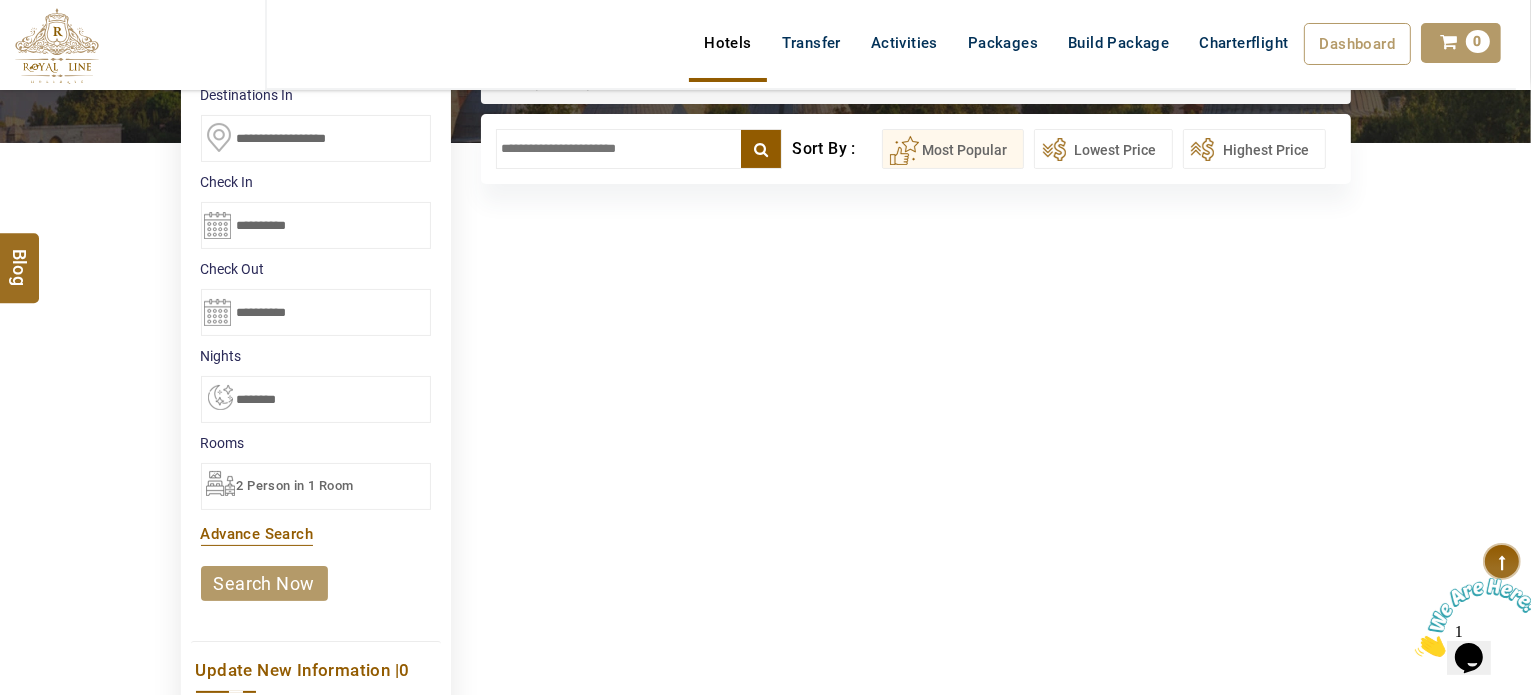 click on "search now" at bounding box center [264, 583] 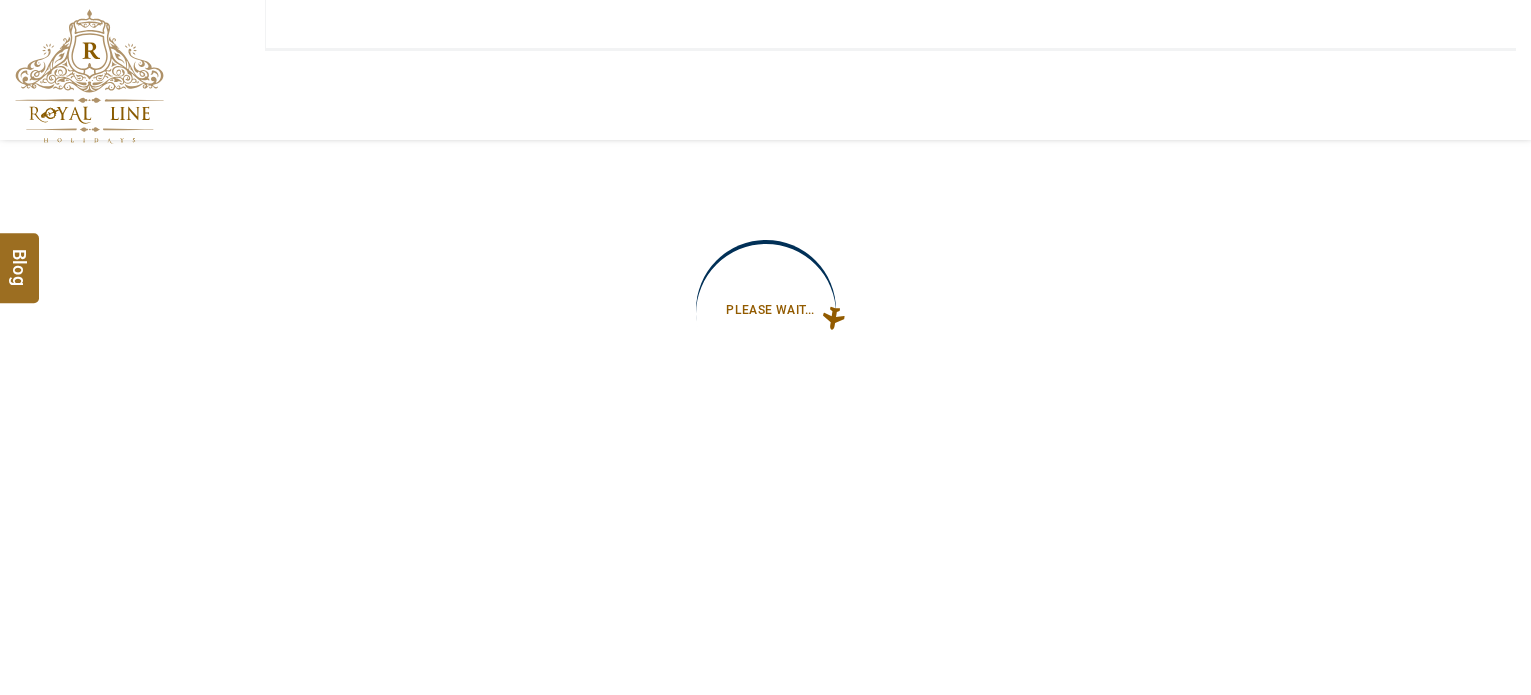 type on "**********" 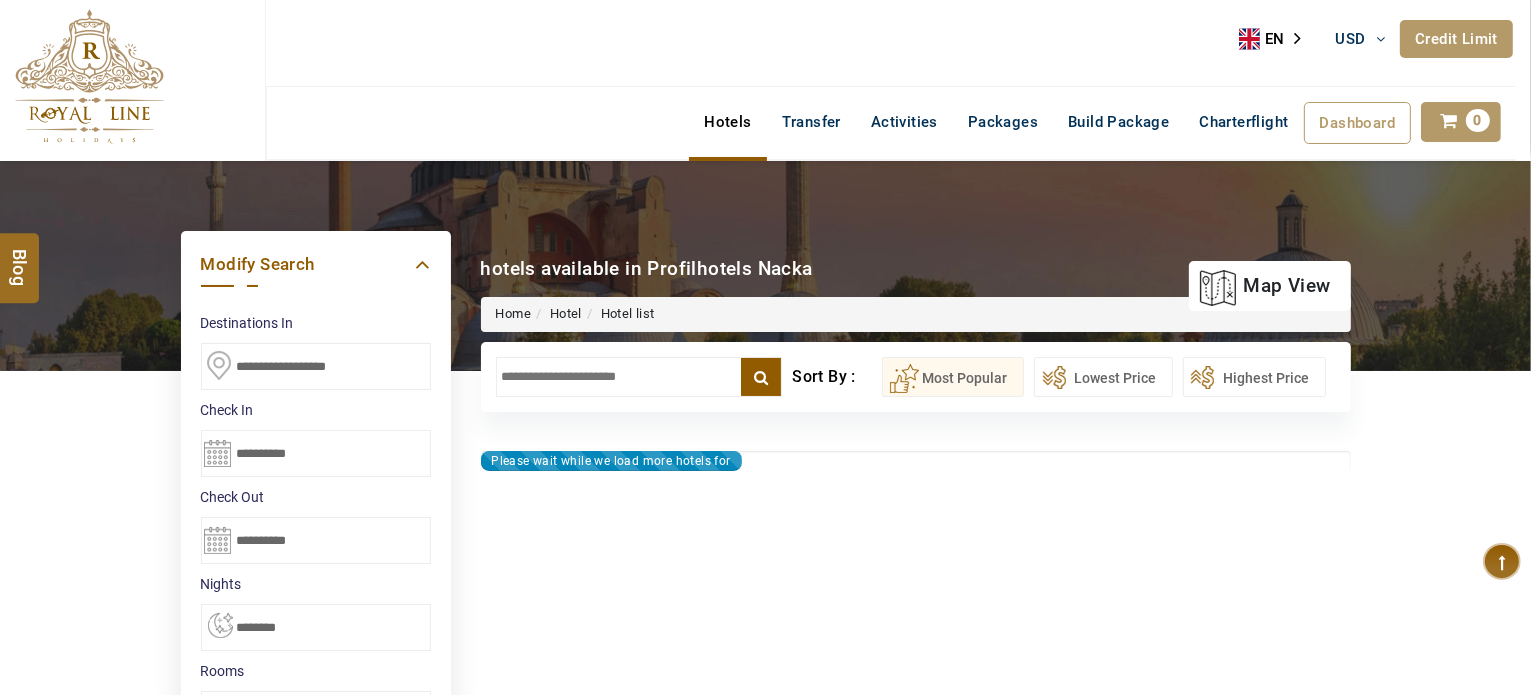 type on "**********" 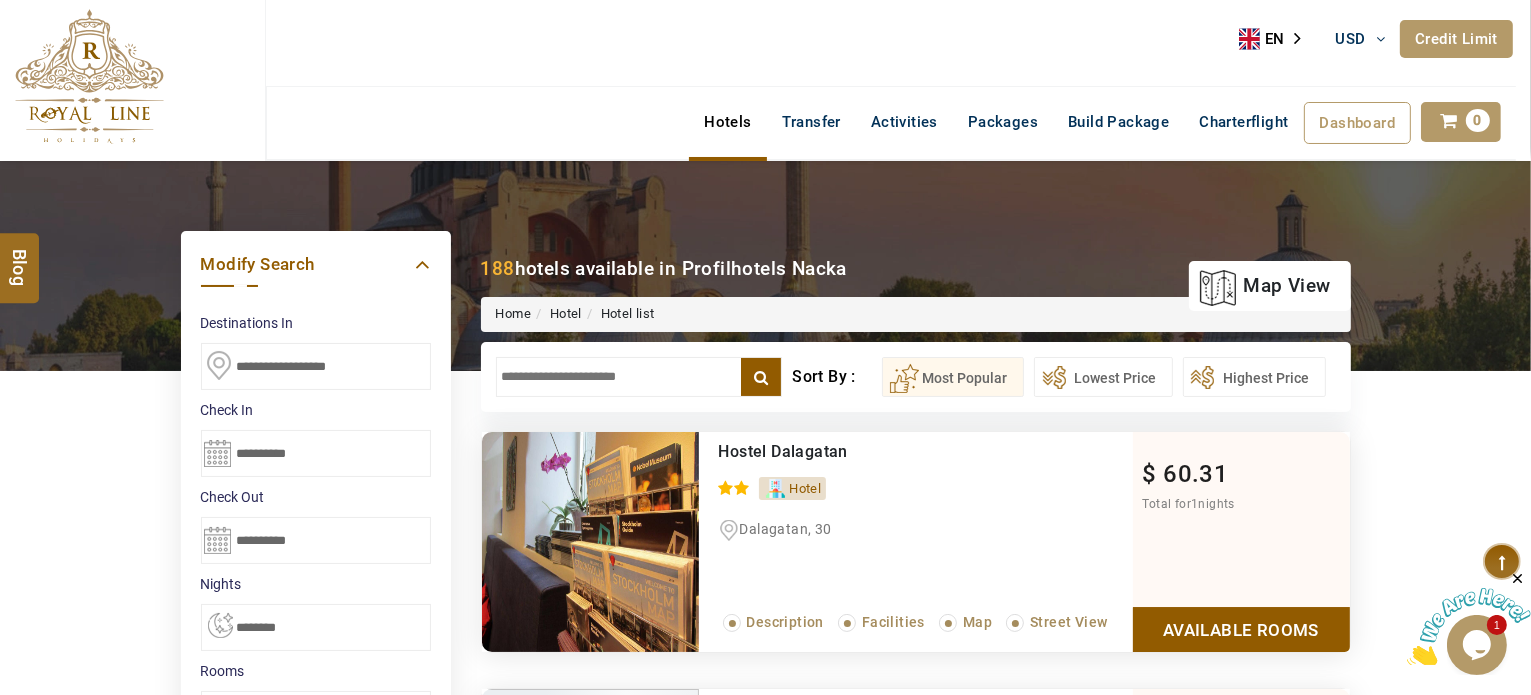 scroll, scrollTop: 0, scrollLeft: 0, axis: both 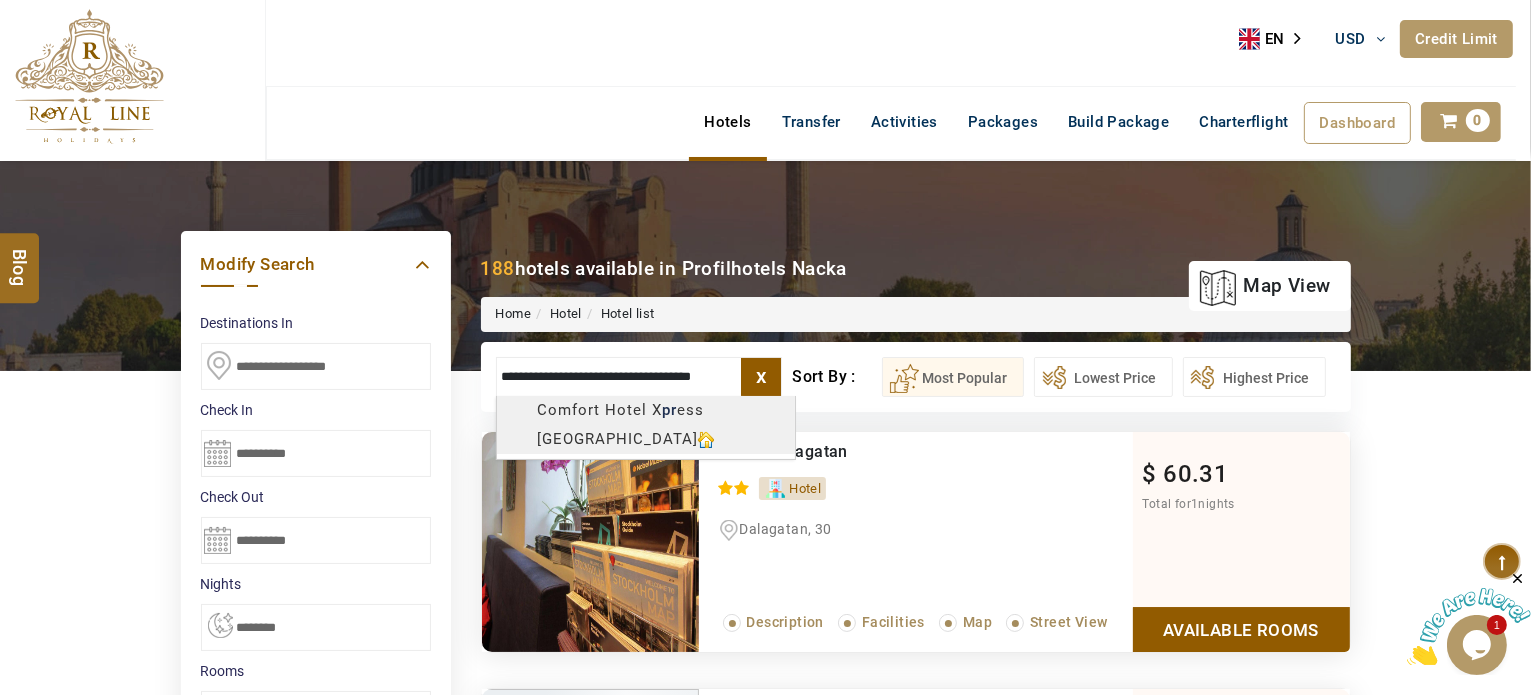 click on "M TRAVEL USD AED  AED EUR  € USD  $ INR  ₹ THB  ฿ IDR  Rp BHD  BHD TRY  ₺ Credit Limit EN HE AR ES PT ZH Helpline
[PHONE_NUMBER] Register Now [PHONE_NUMBER] [EMAIL_ADDRESS][DOMAIN_NAME] About Us What we Offer Blog Why Us Contact Hotels  Transfer Activities Packages Build Package Charterflight Dashboard My Profile My Booking My Reports My Quotation Sign Out 0 Points Redeem Now To Redeem 21682  Points Future Points  404   Points Credit Limit Credit Limit USD 10000.00 70% Complete Used USD 1542.01 Available USD 8457.99 Setting  Looks like you haven't added anything to your cart yet Countinue Shopping ****** Please Wait.. Blog demo
Remember me Forgot
password? LOG IN Don't have an account?   Register Now My Booking View/ Print/Cancel Your Booking without Signing in Submit Applying Filters...... Hotels For You Will Be Loading Soon demo
In A Few Moment, You Will Be Celebrating Best Hotel options galore ! Check In   CheckOut Rooms Rooms Please Wait Please Wait ... X" at bounding box center [765, 1137] 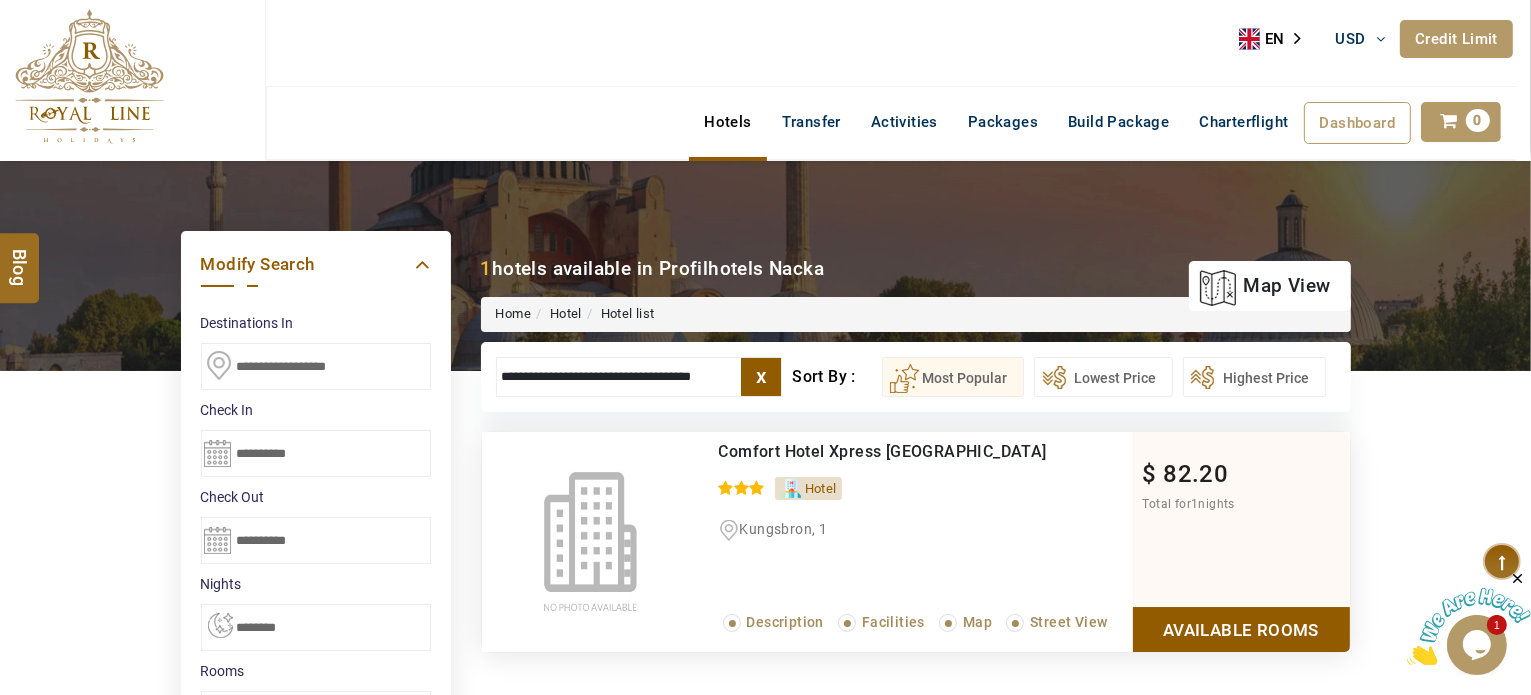 type on "**********" 